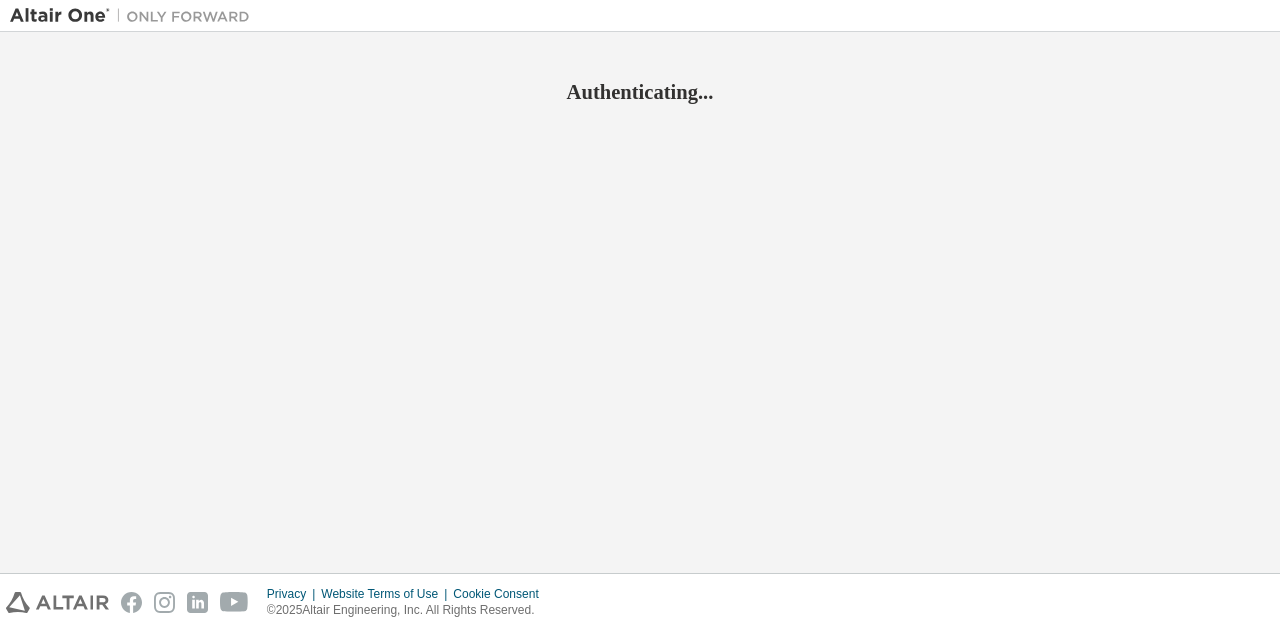 scroll, scrollTop: 0, scrollLeft: 0, axis: both 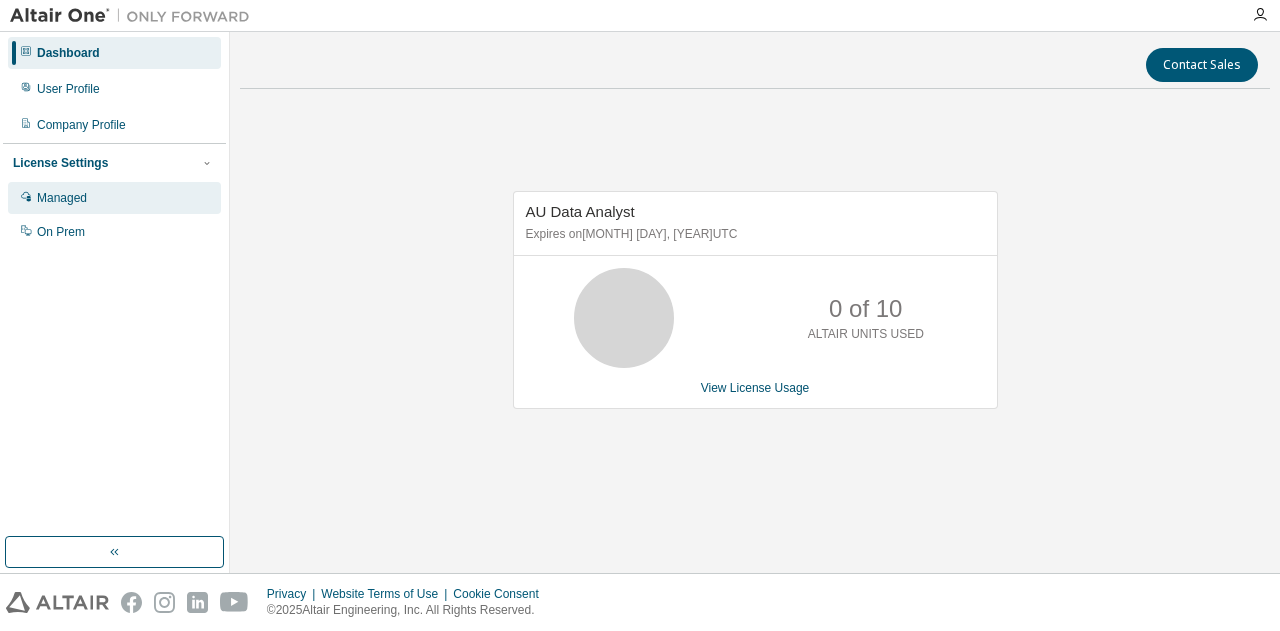 click on "Managed" at bounding box center (62, 198) 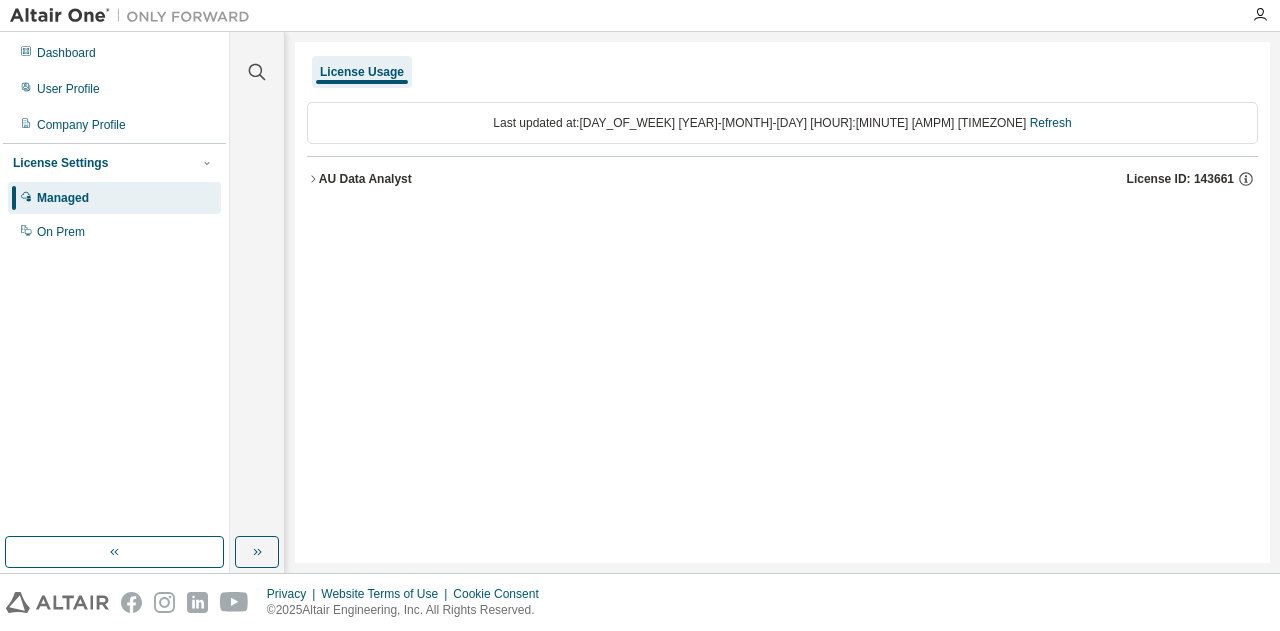 click on "AU Data Analyst" at bounding box center [365, 179] 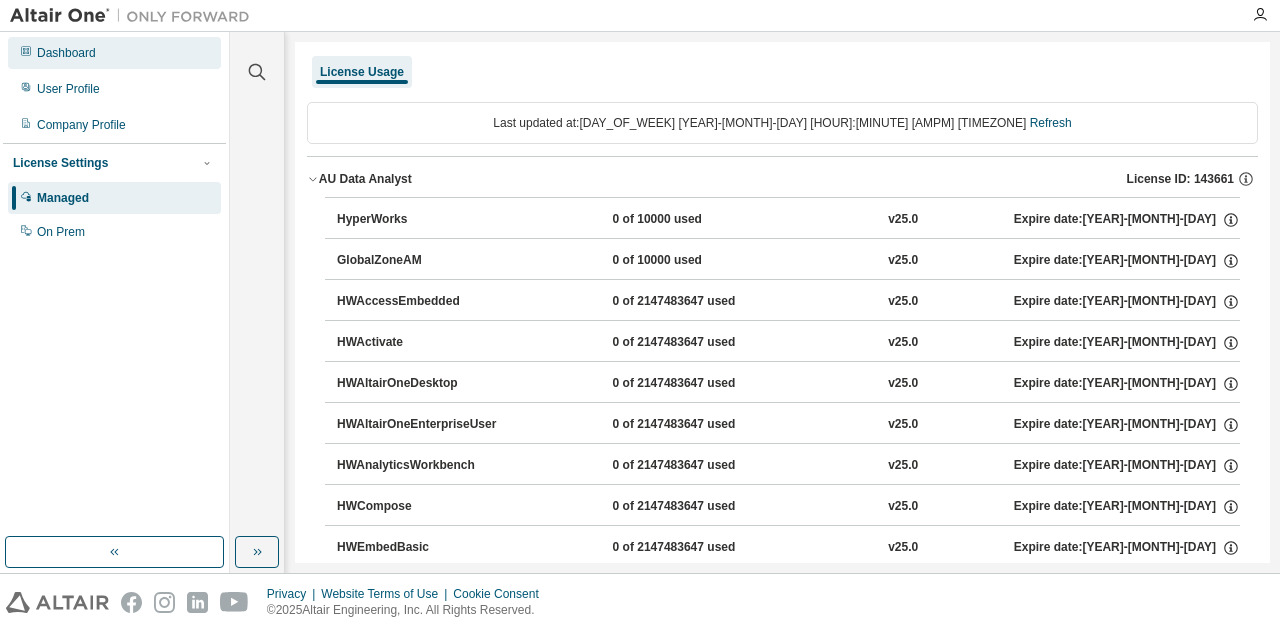 click on "Dashboard" at bounding box center [114, 53] 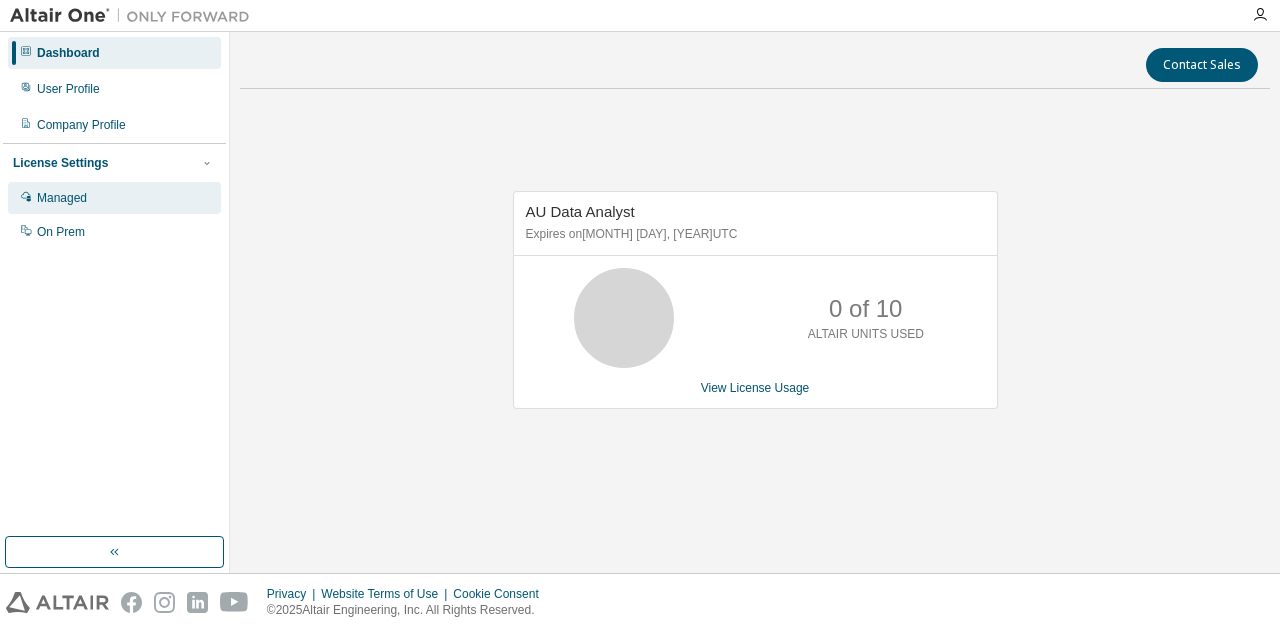 click on "Managed" at bounding box center [62, 198] 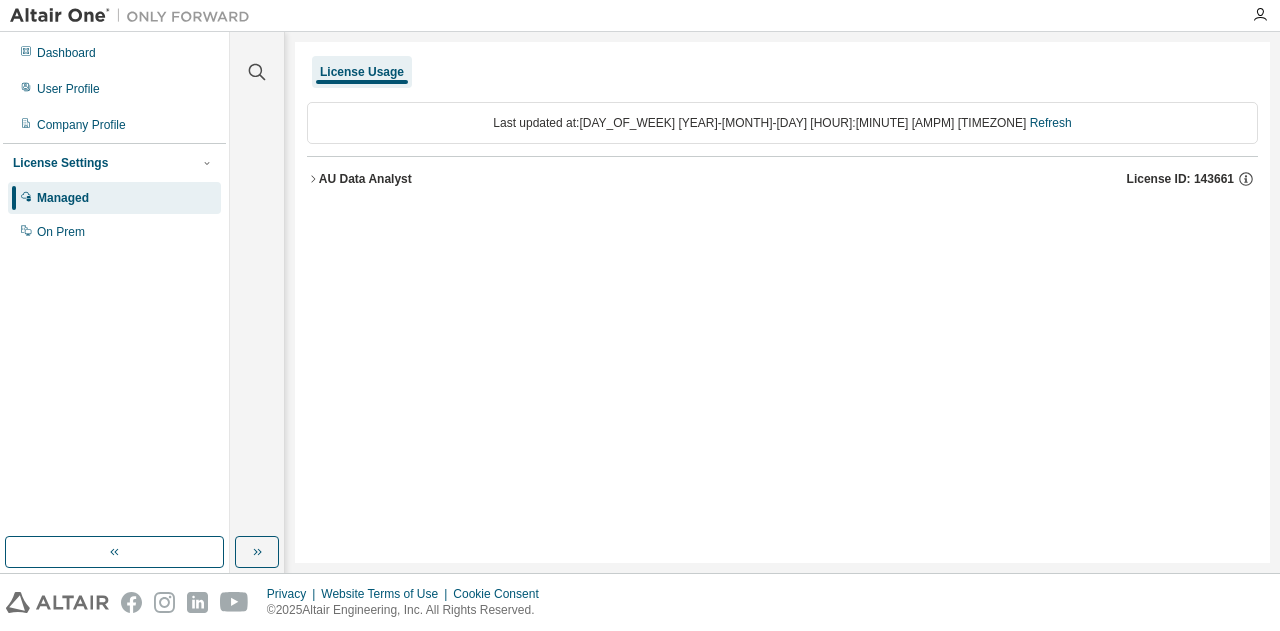 click on "AU Data Analyst" at bounding box center (365, 179) 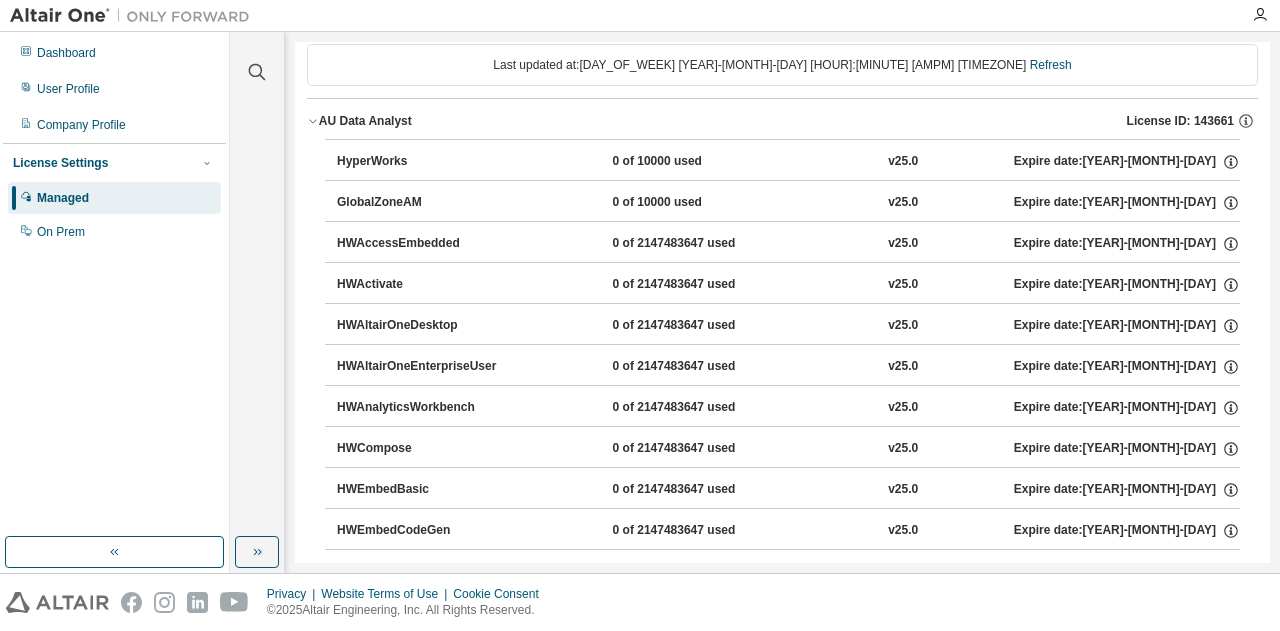 scroll, scrollTop: 0, scrollLeft: 0, axis: both 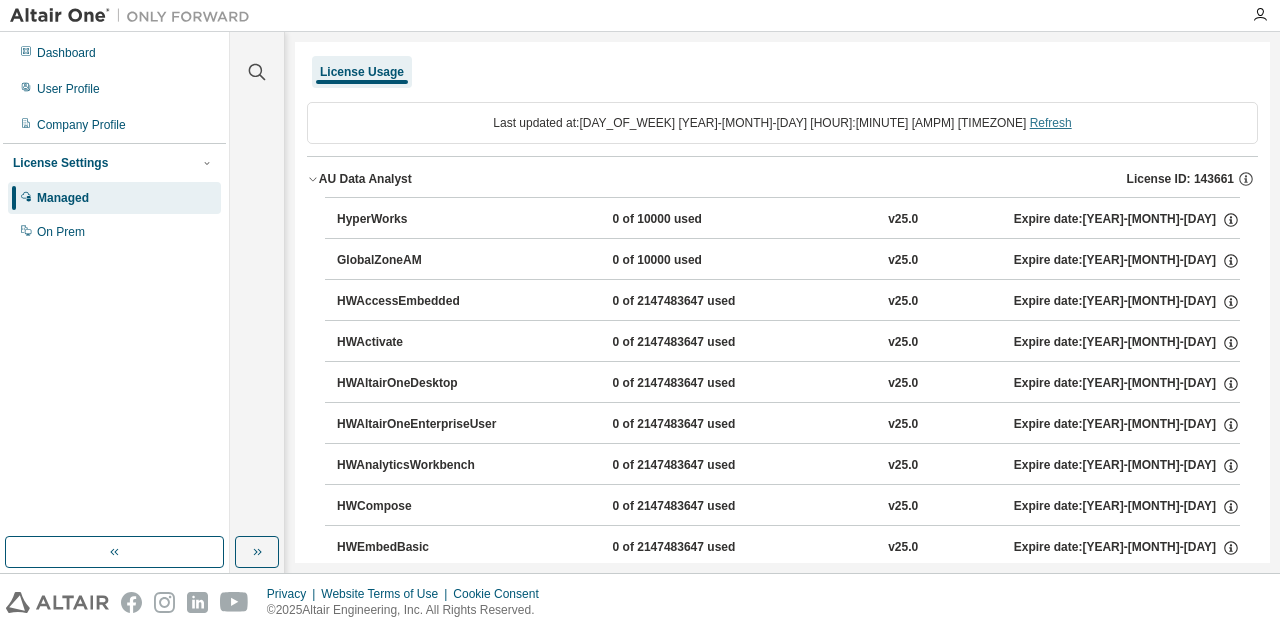click on "Refresh" at bounding box center (1051, 123) 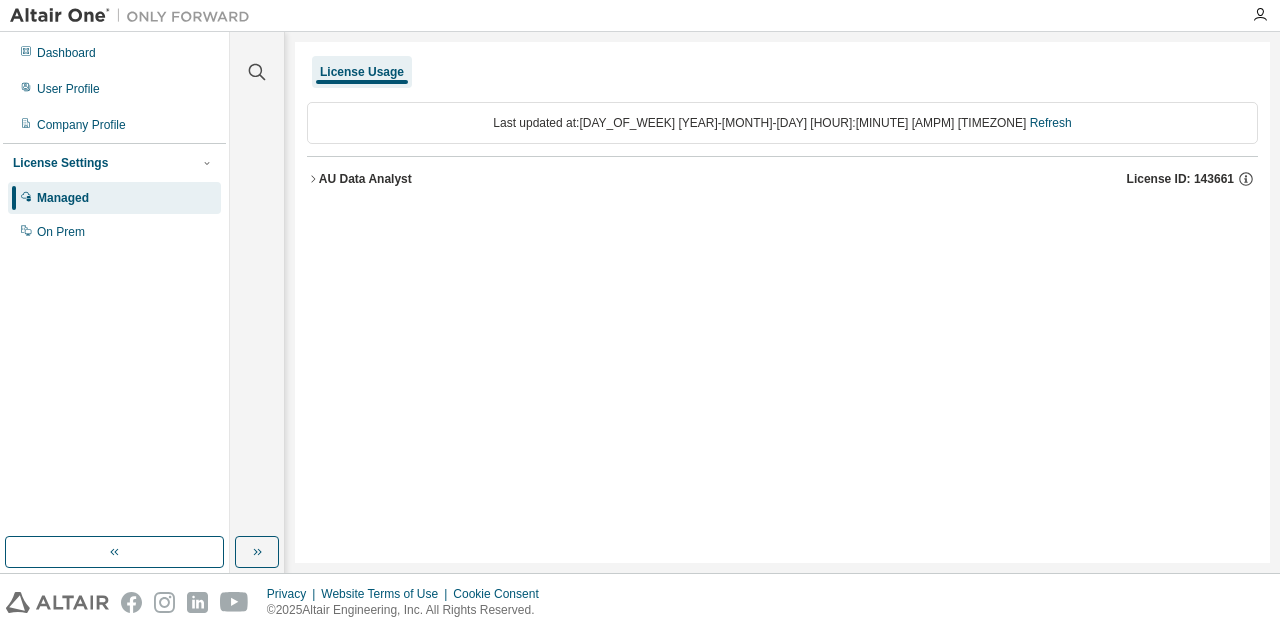 click on "AU Data Analyst" at bounding box center (365, 179) 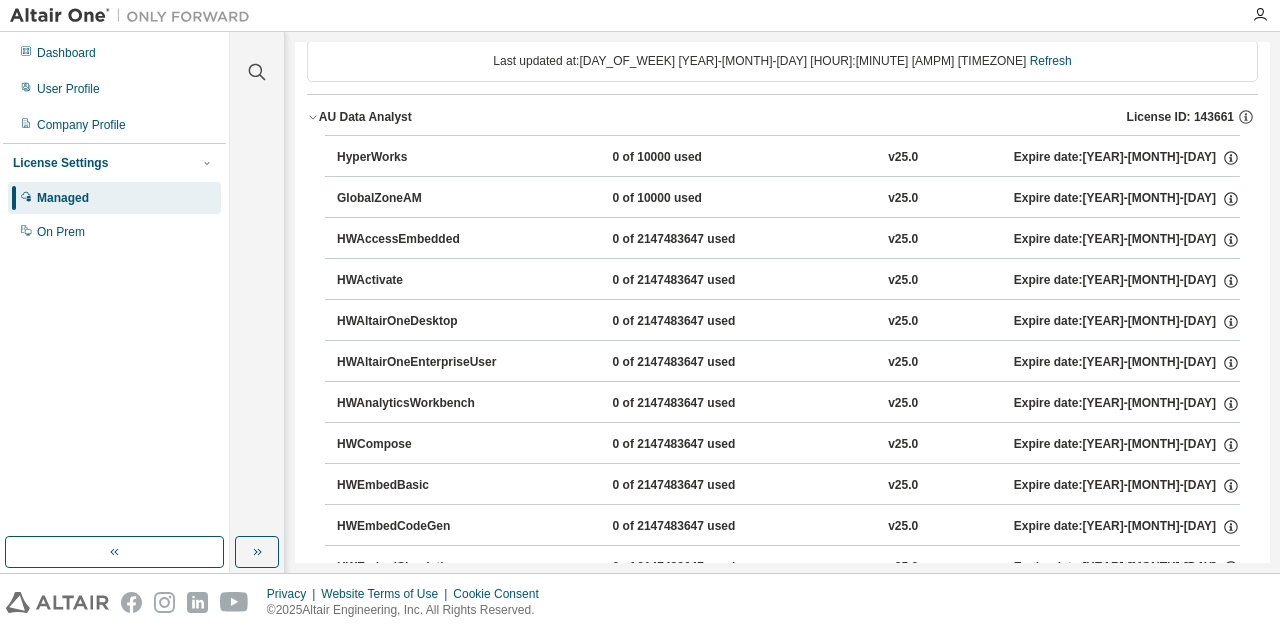 scroll, scrollTop: 0, scrollLeft: 0, axis: both 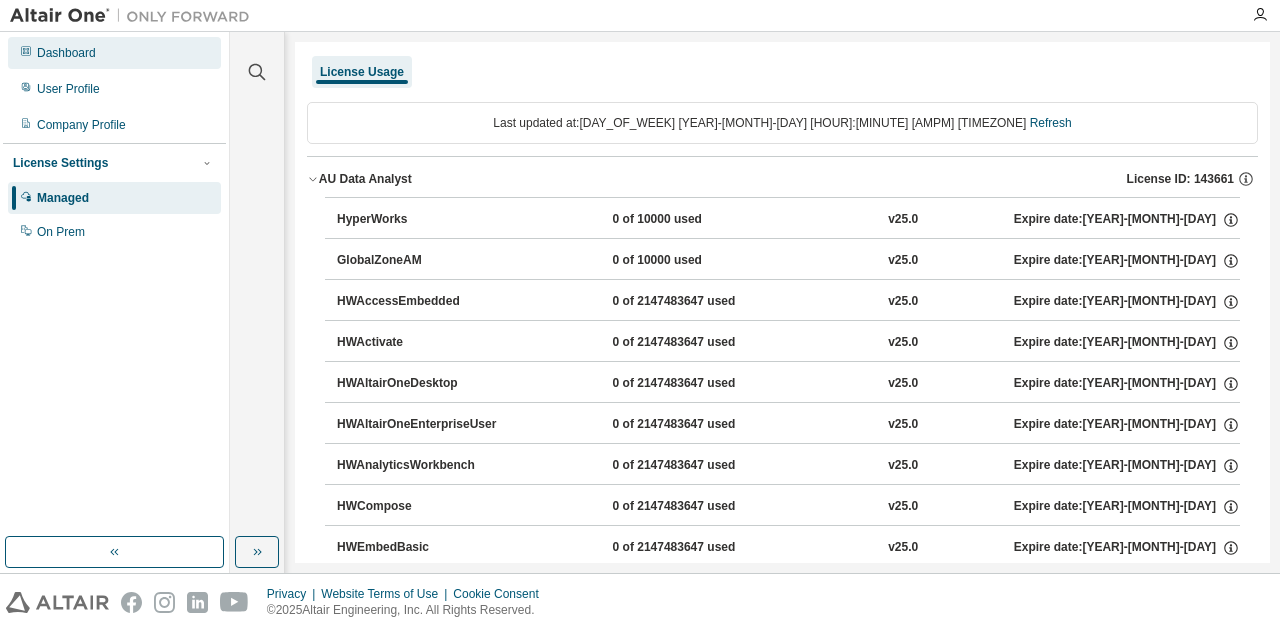 click on "Dashboard" at bounding box center [66, 53] 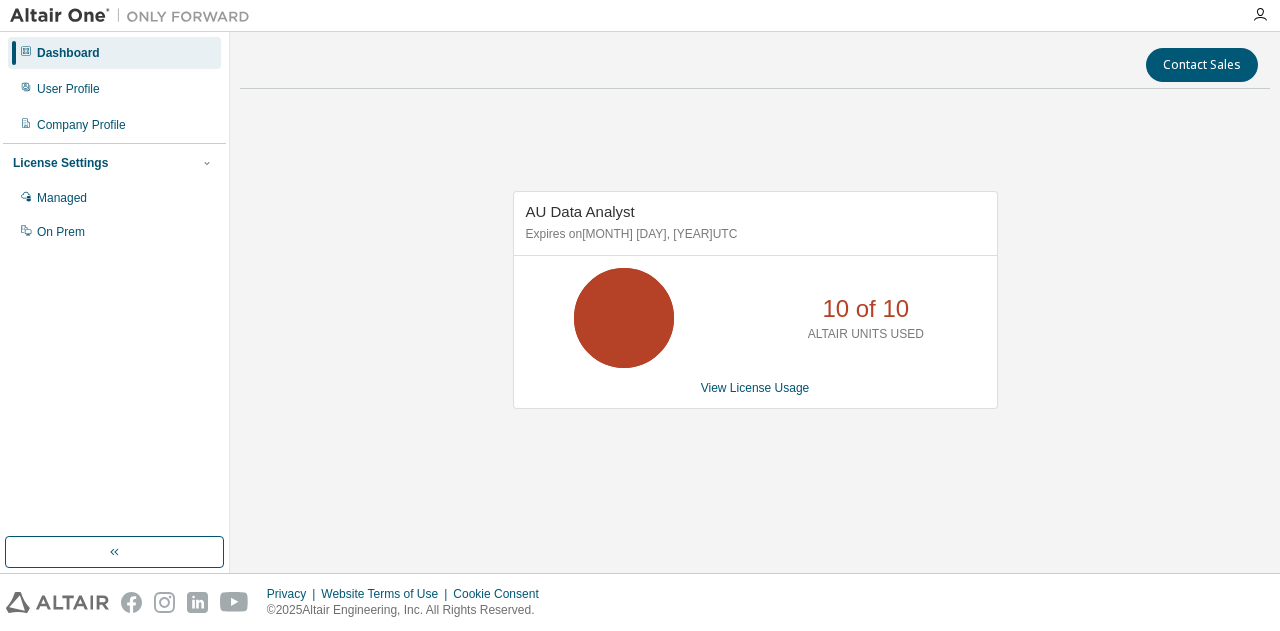 click on "Dashboard" at bounding box center (68, 53) 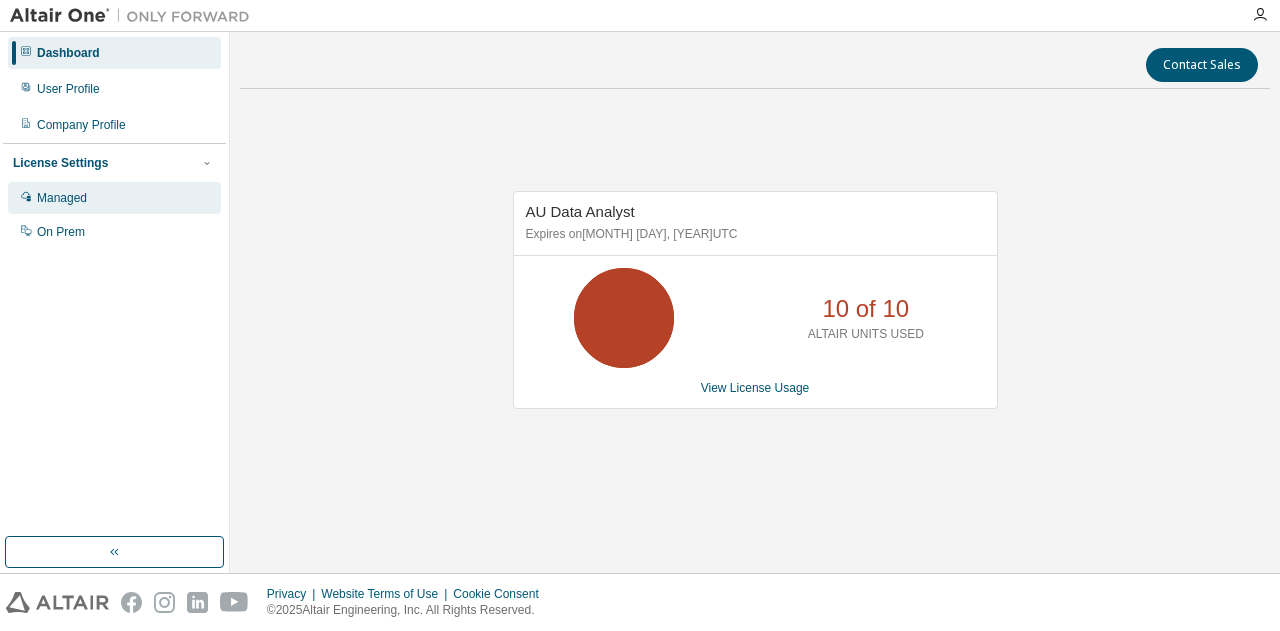 click on "Managed" at bounding box center (114, 198) 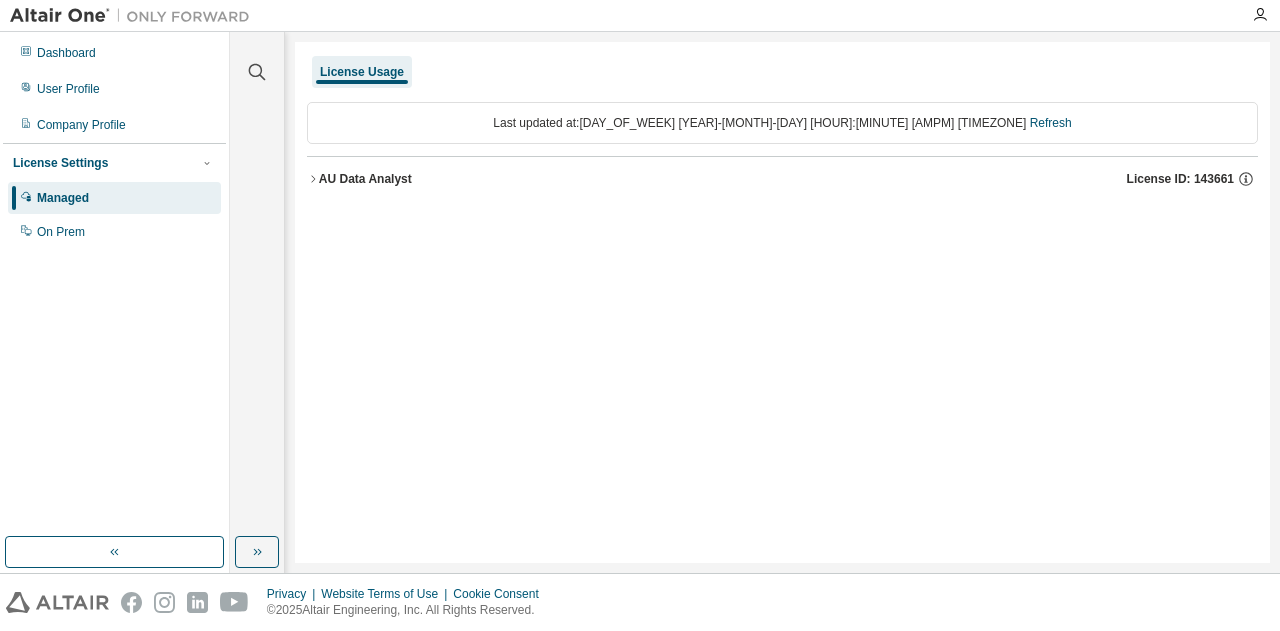 click on "AU Data Analyst License ID: 143661" at bounding box center (788, 179) 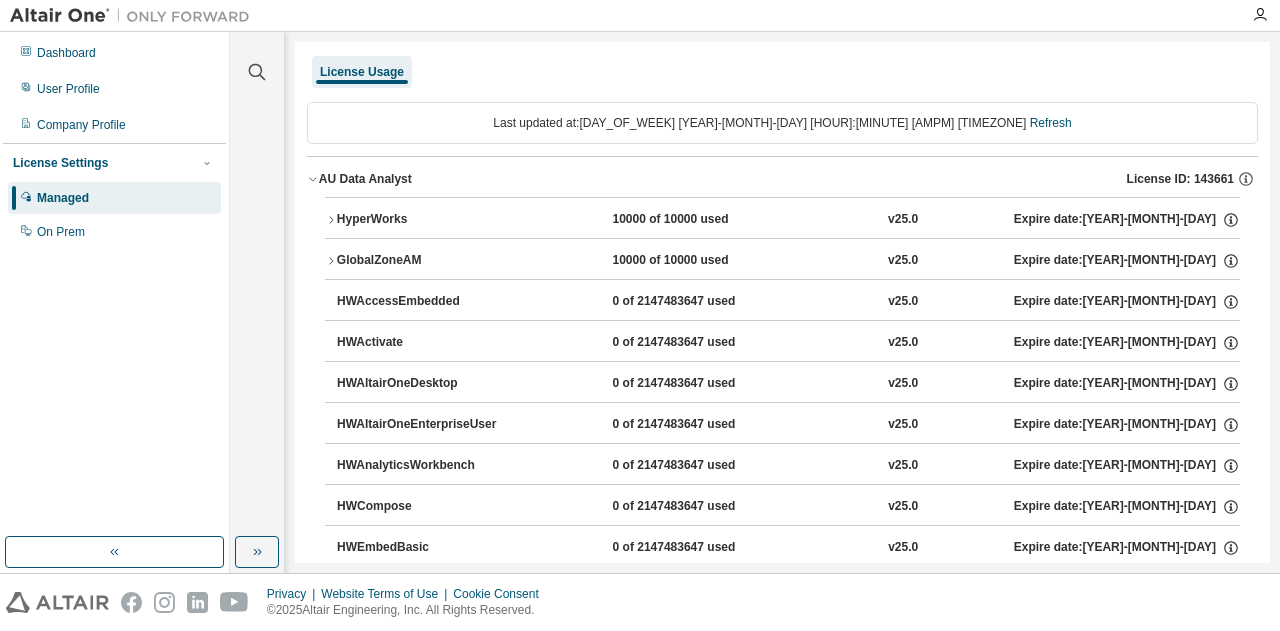 click 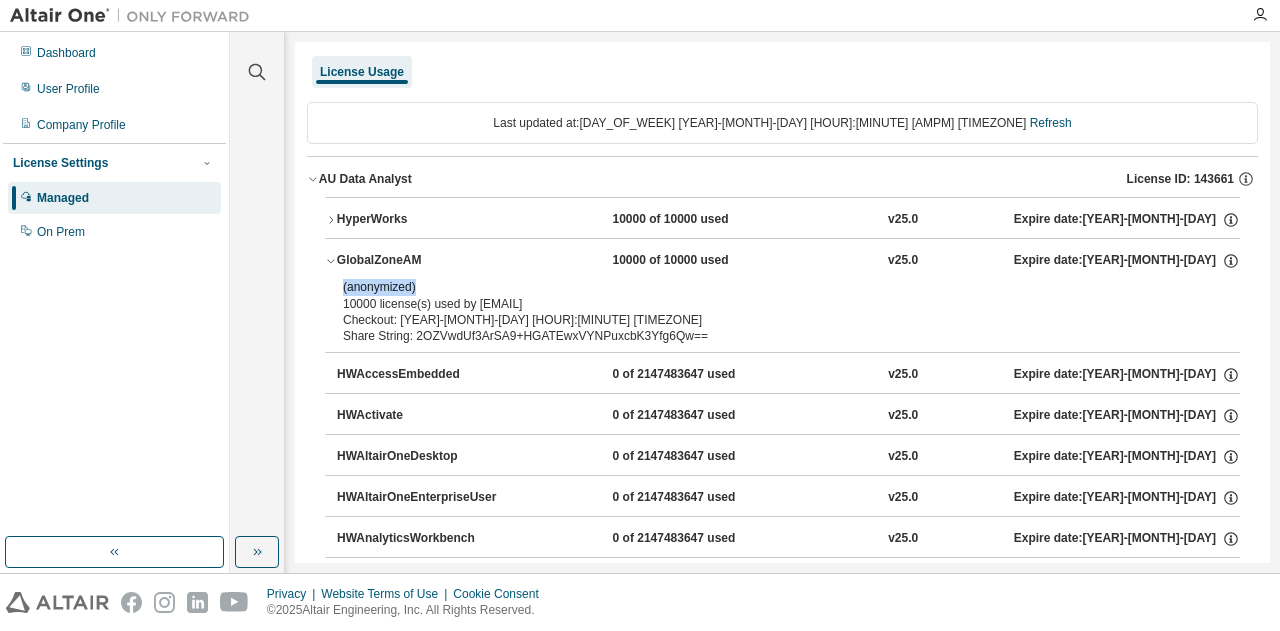 drag, startPoint x: 342, startPoint y: 287, endPoint x: 420, endPoint y: 280, distance: 78.31347 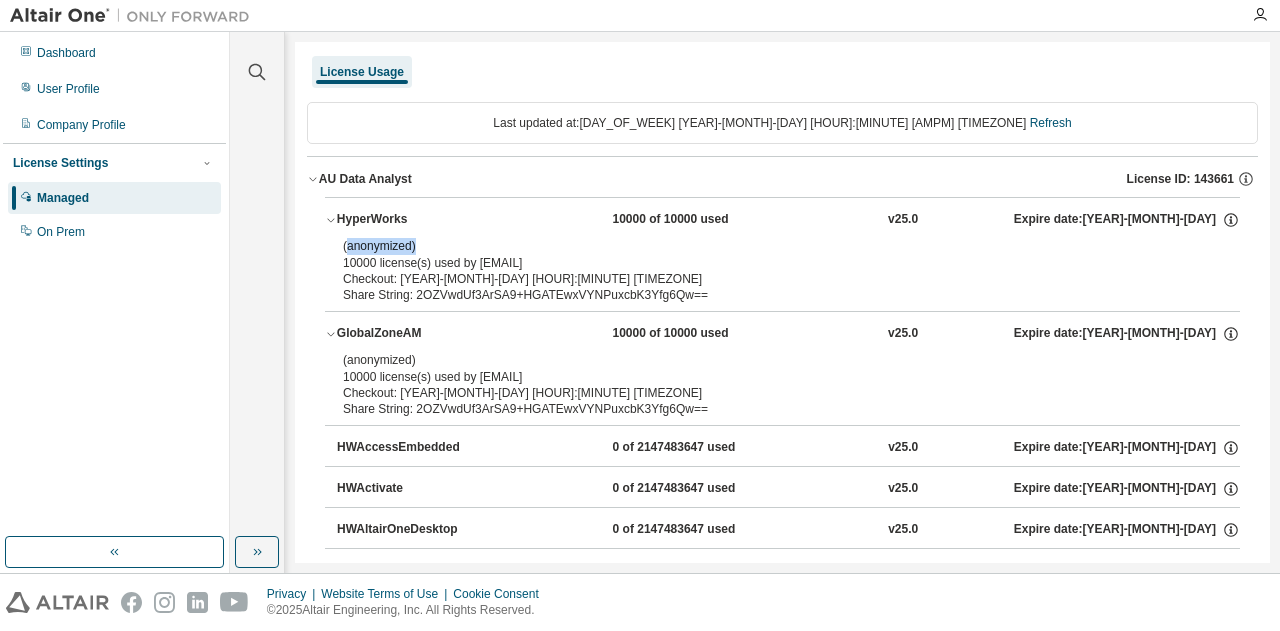 drag, startPoint x: 346, startPoint y: 248, endPoint x: 434, endPoint y: 246, distance: 88.02273 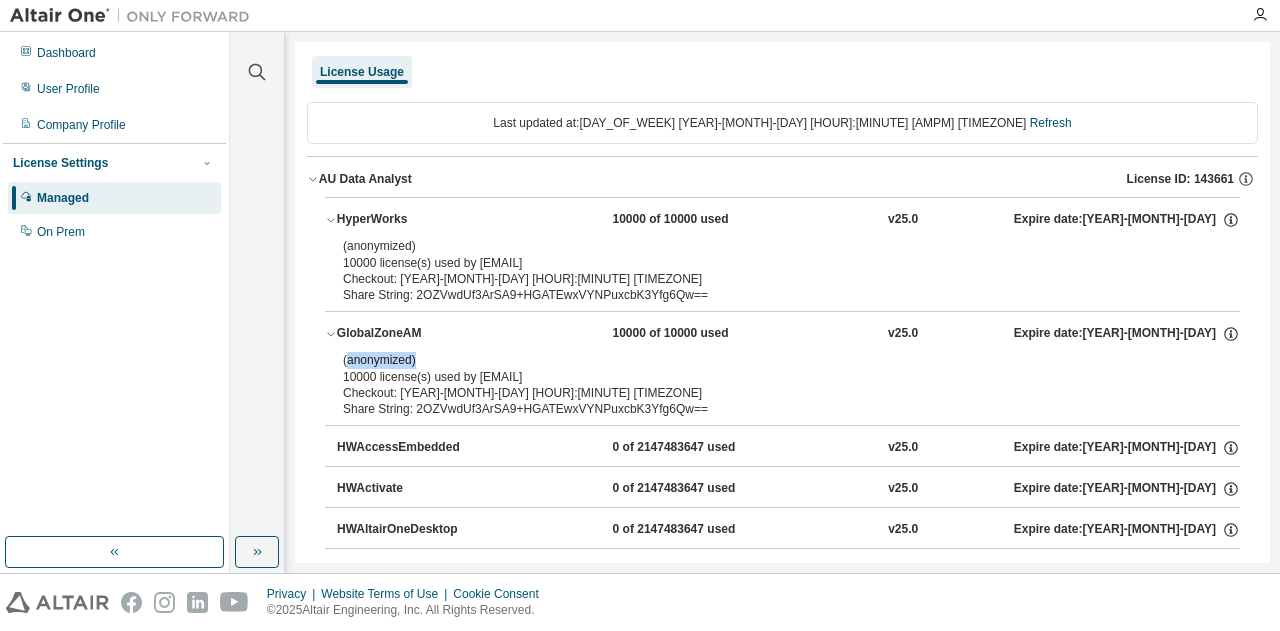 drag, startPoint x: 346, startPoint y: 355, endPoint x: 431, endPoint y: 365, distance: 85.58621 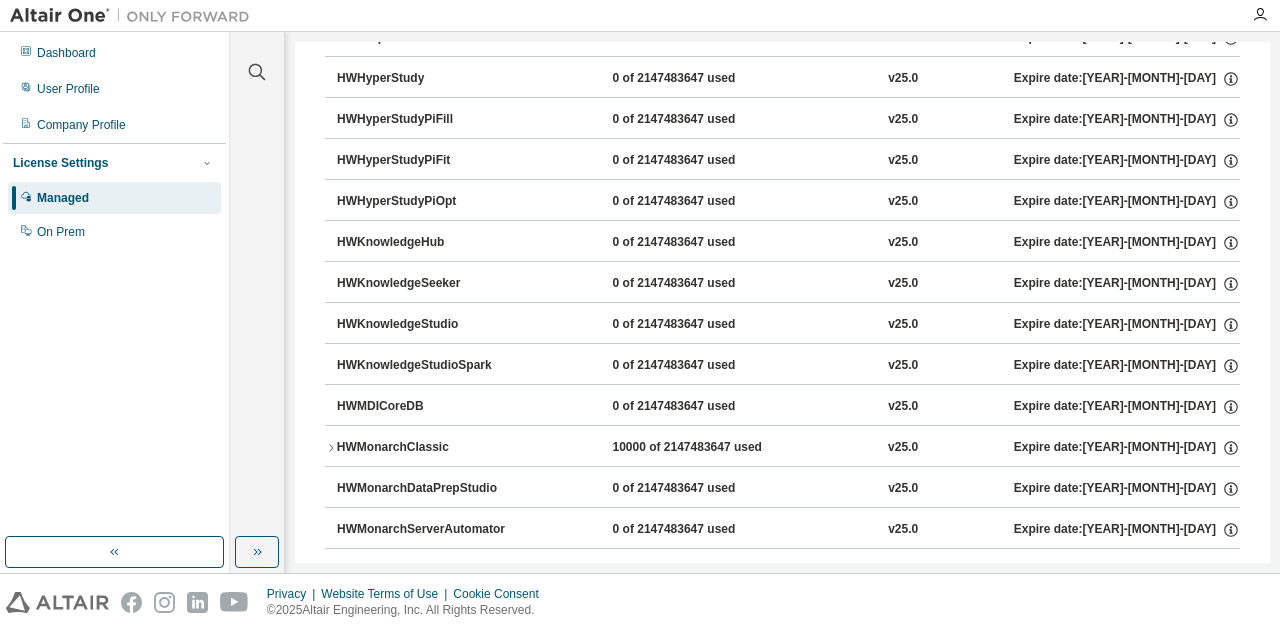 scroll, scrollTop: 1000, scrollLeft: 0, axis: vertical 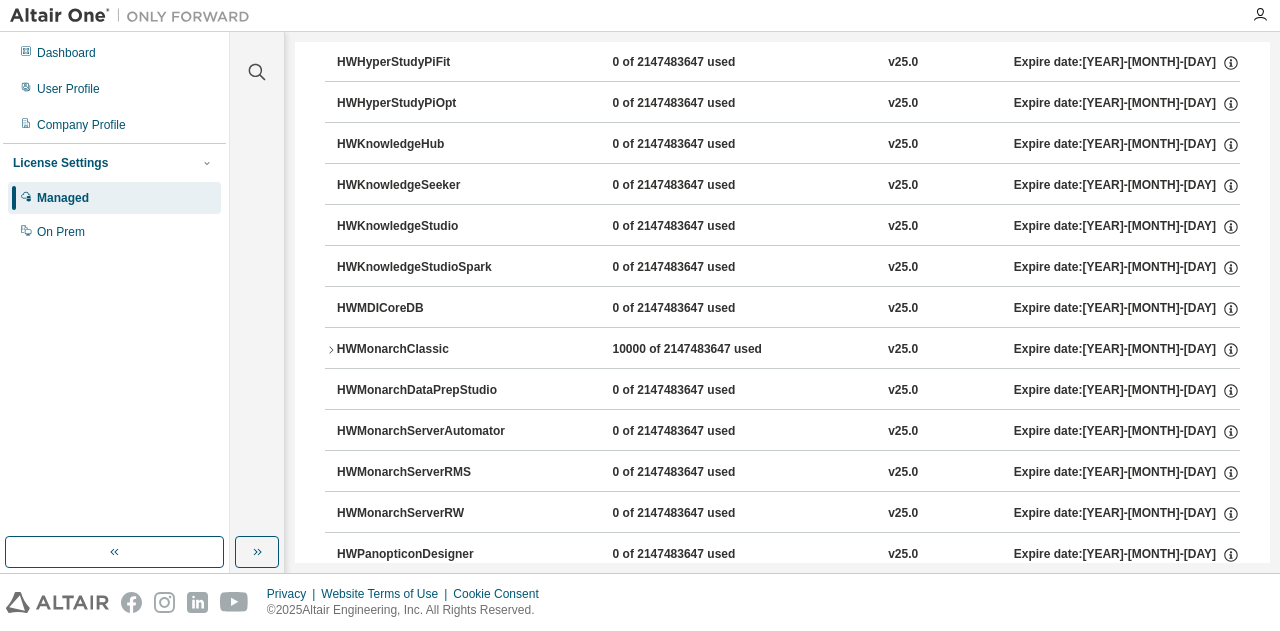 click on "HWMonarchClassic" at bounding box center [427, 350] 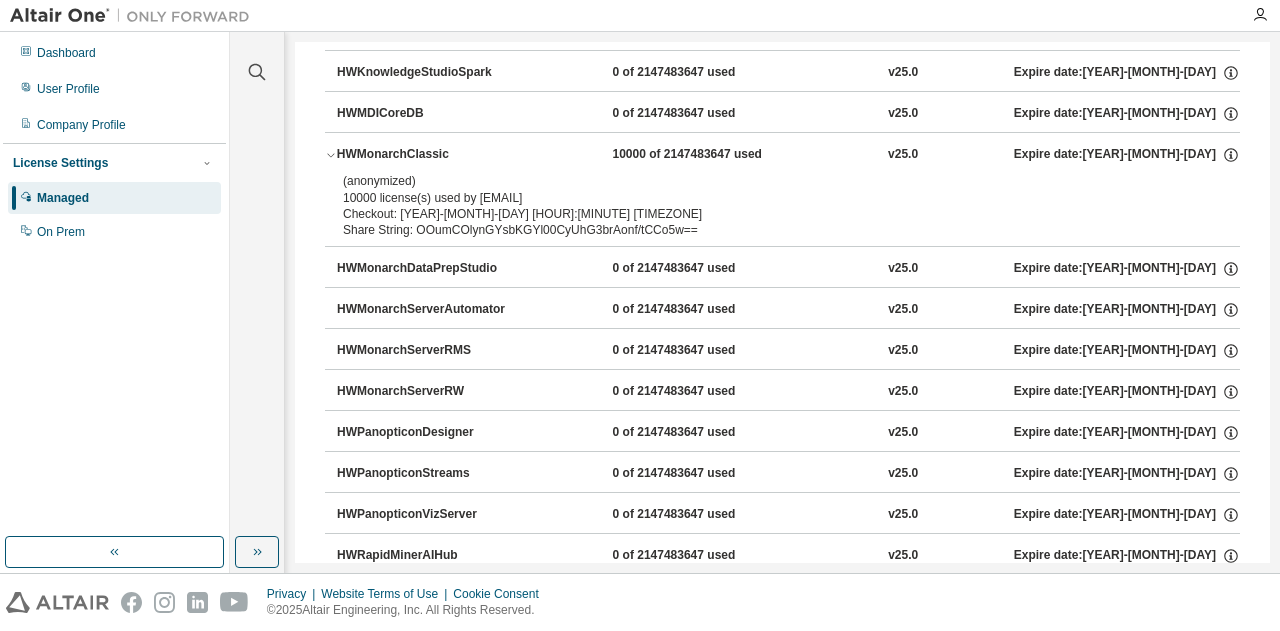 scroll, scrollTop: 1200, scrollLeft: 0, axis: vertical 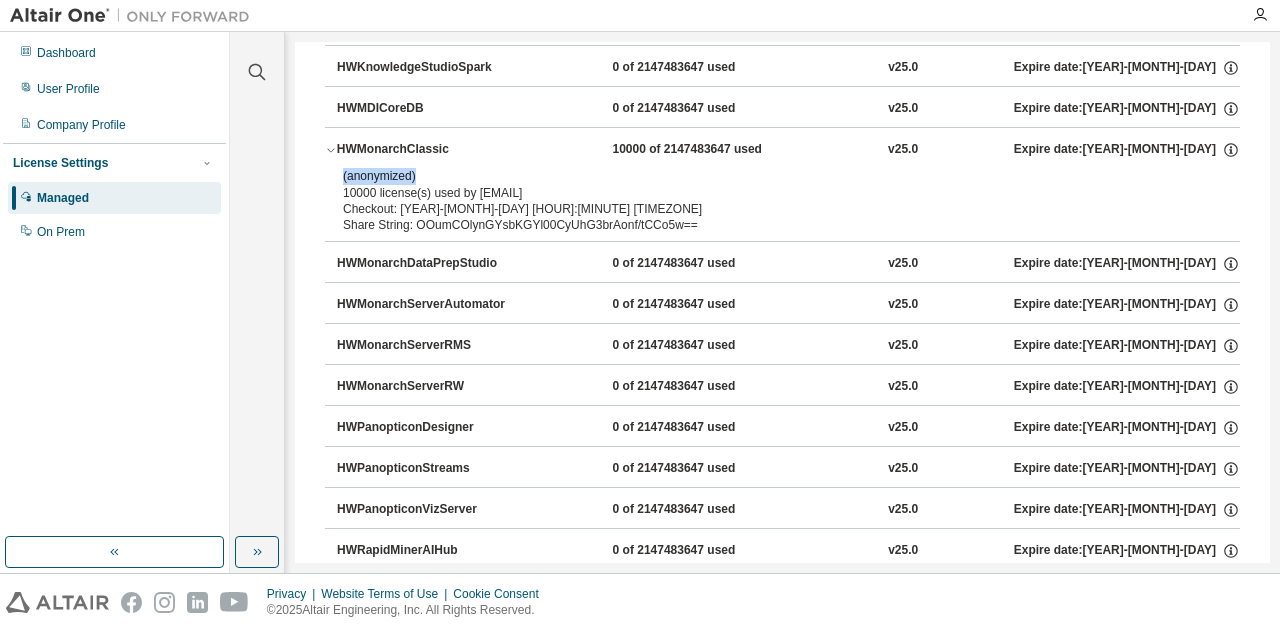 click on "(anonymized) 10000 license(s) used by YA36ZUbSElOahSUXWL6G80uOtdzfDNRZQX7LUg==@w/ft0YE+8qr1T7ECYPiX0AQ7bif0mx0MaPbYpg== Checkout: 2025-08-08 11:24 CST Share String: OOumCOlynGYsbKGYl00CyUhG3brAonf/tCCo5w==" at bounding box center (782, 204) 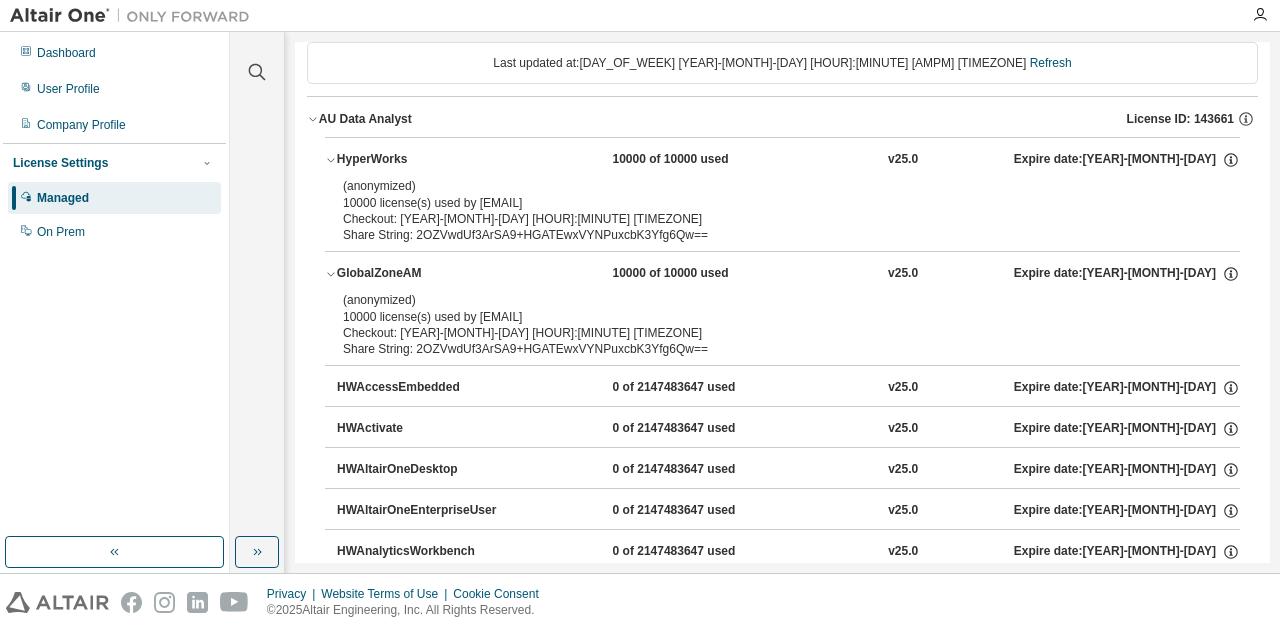 scroll, scrollTop: 0, scrollLeft: 0, axis: both 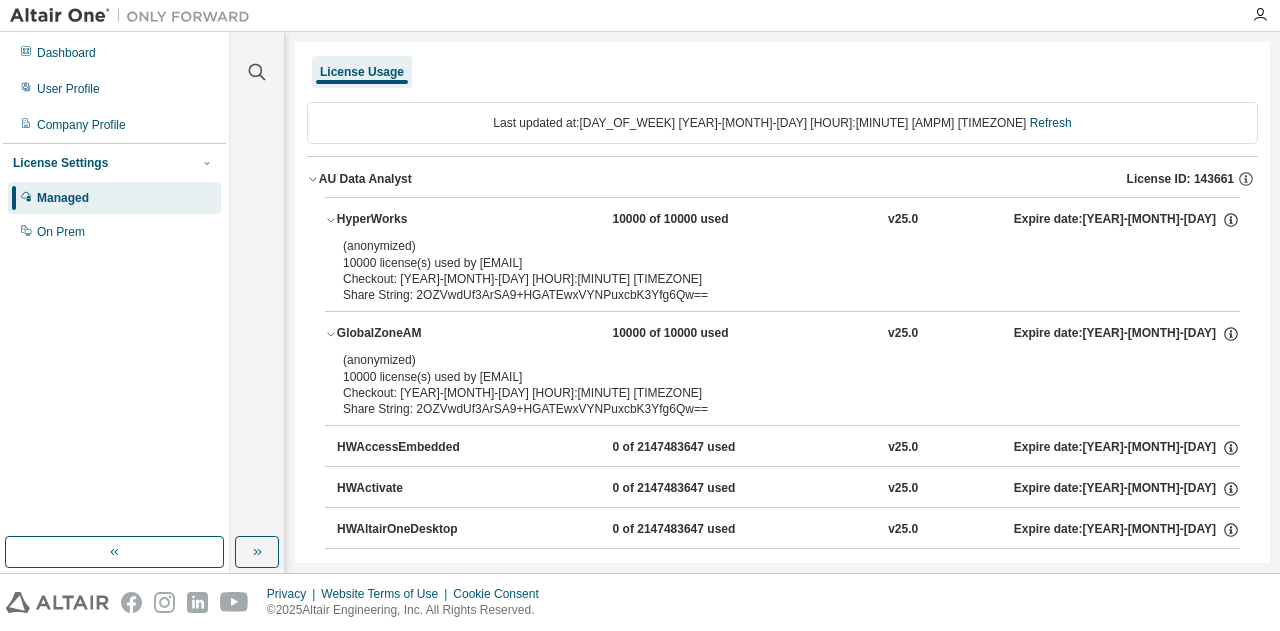 click on "Last updated at:  Fri 2025-08-08 11:25 AM CST   Refresh" at bounding box center (782, 123) 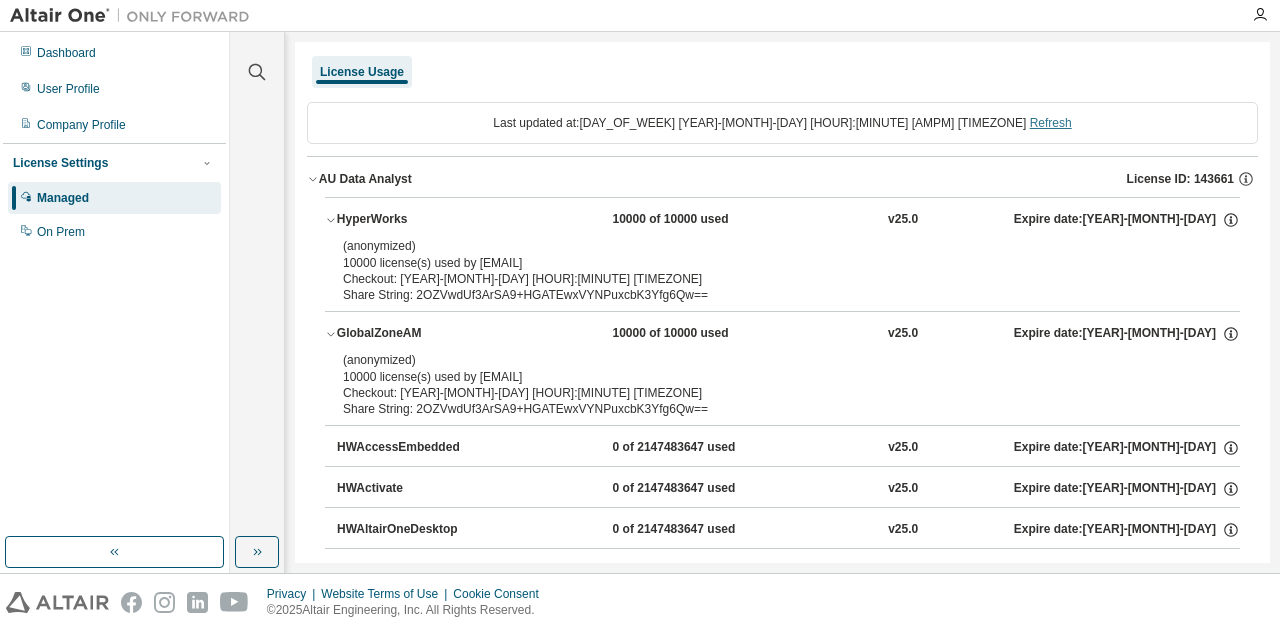 click on "Refresh" at bounding box center (1051, 123) 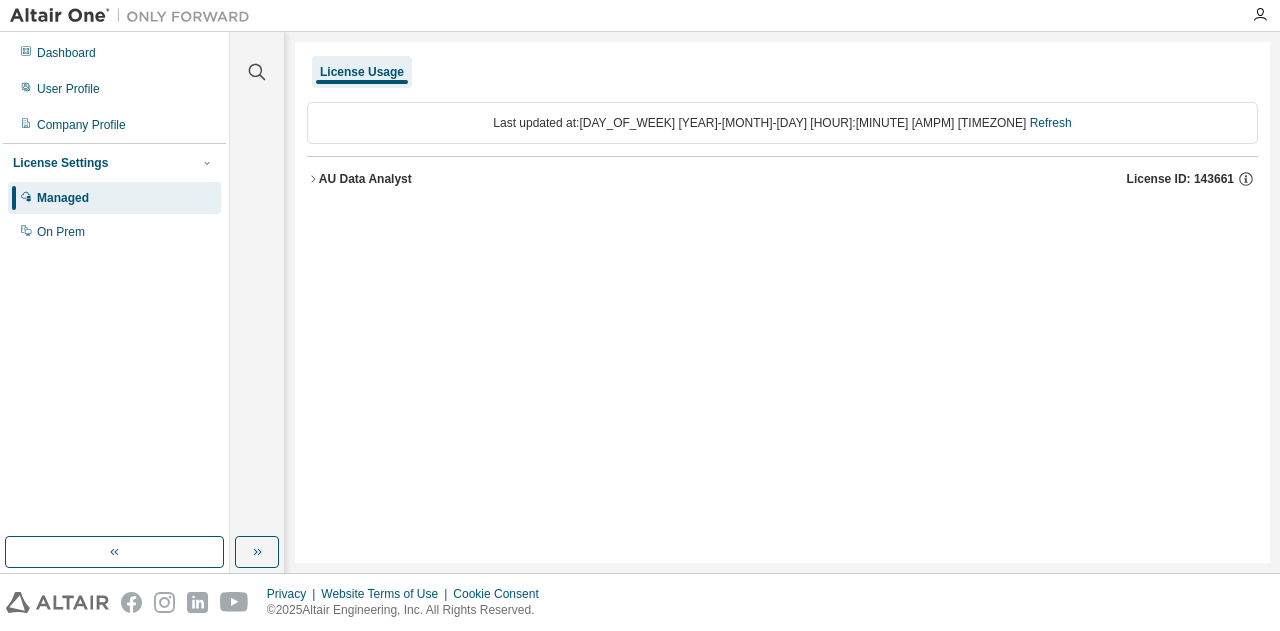 click on "AU Data Analyst" at bounding box center (365, 179) 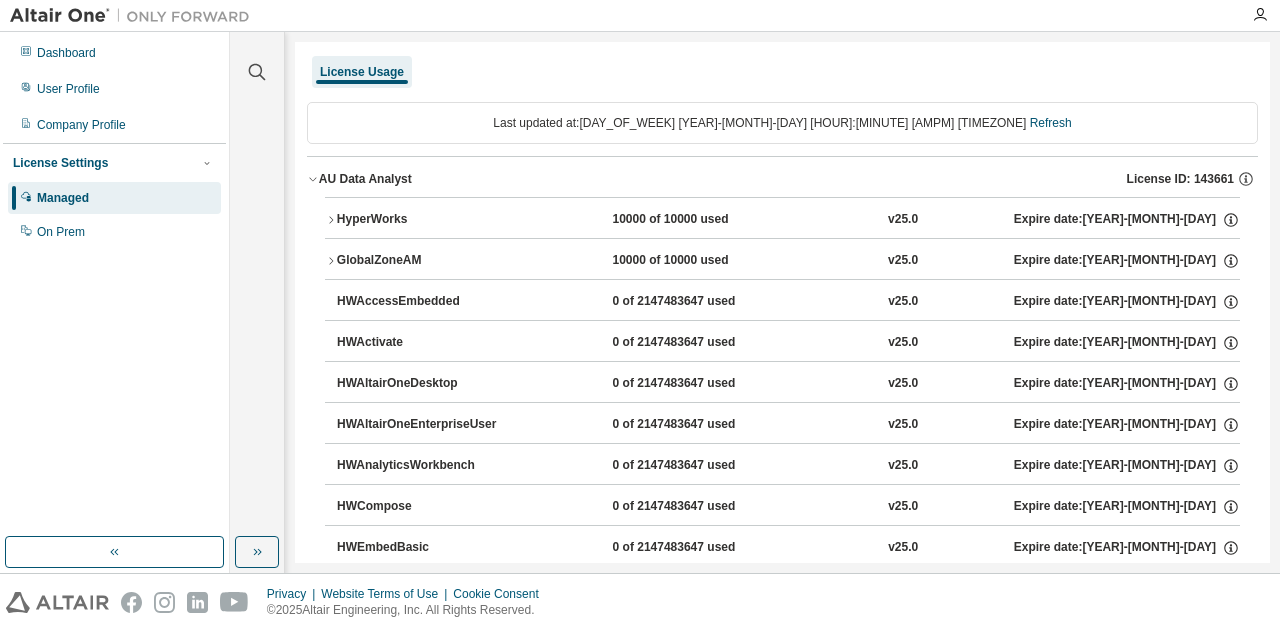 click on "HyperWorks" at bounding box center [427, 220] 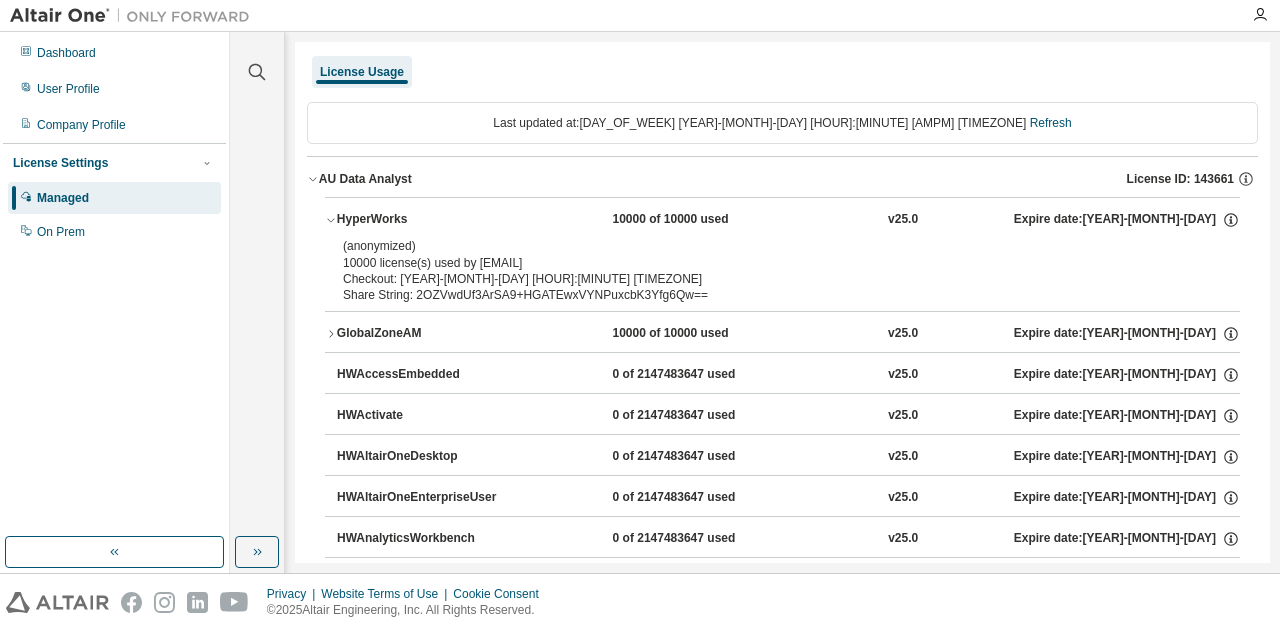 click on "GlobalZoneAM" at bounding box center (427, 334) 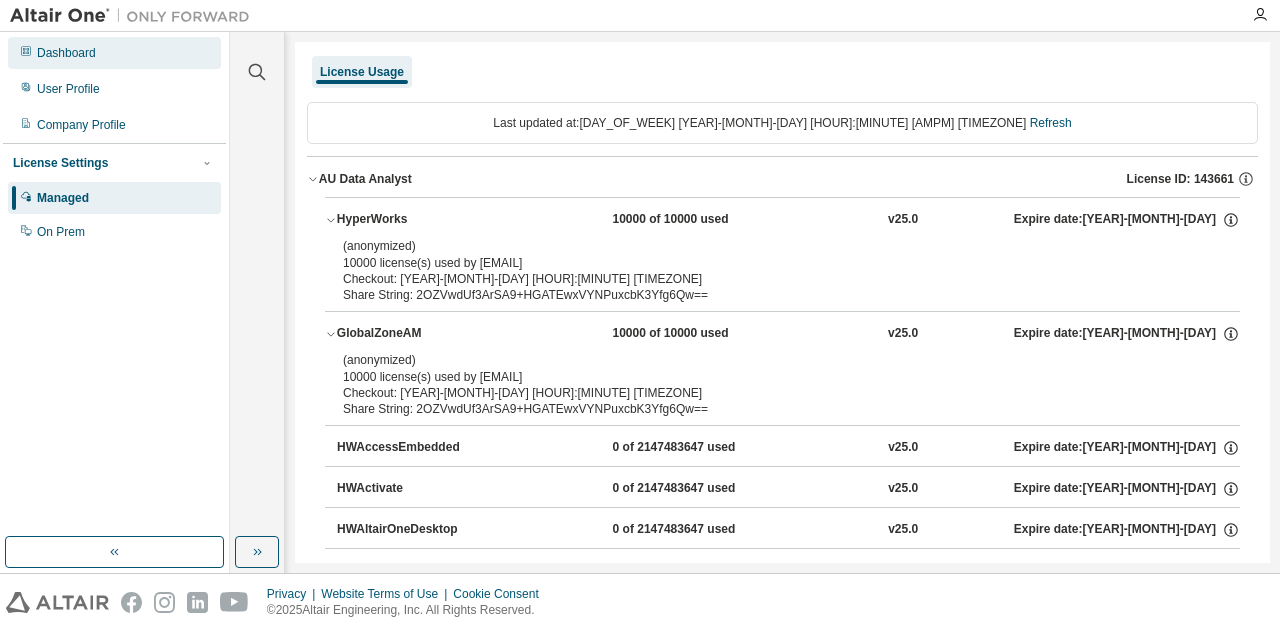 click on "Dashboard" at bounding box center (66, 53) 